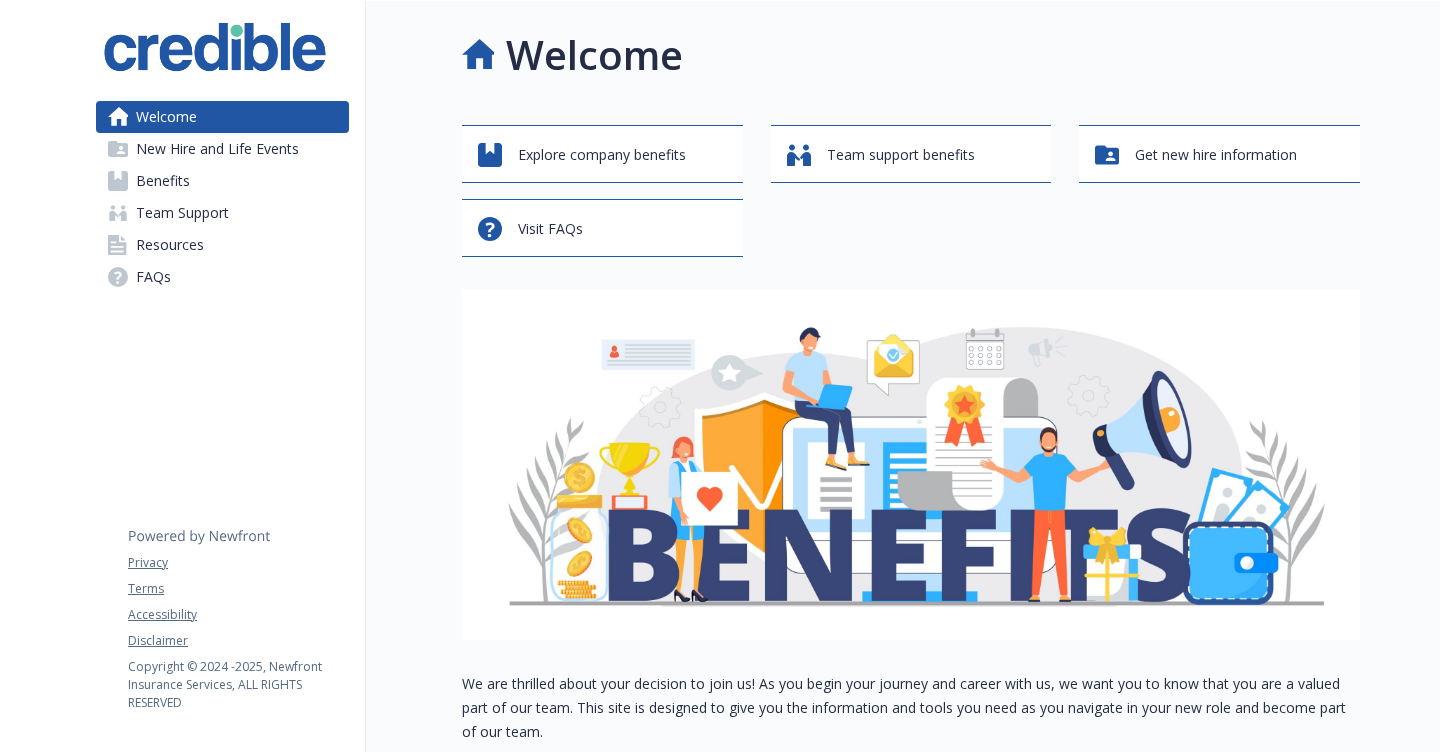 scroll, scrollTop: 0, scrollLeft: 0, axis: both 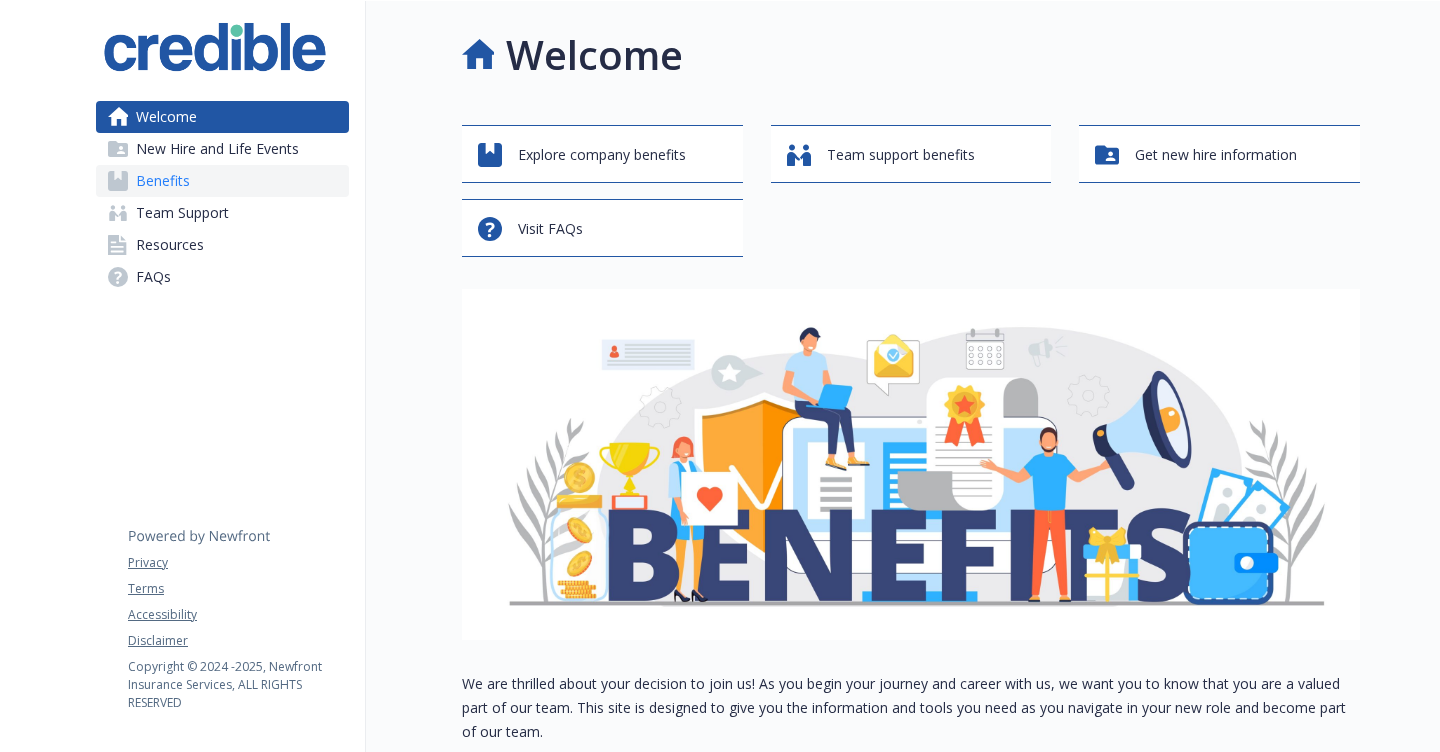 click on "Benefits" at bounding box center [222, 181] 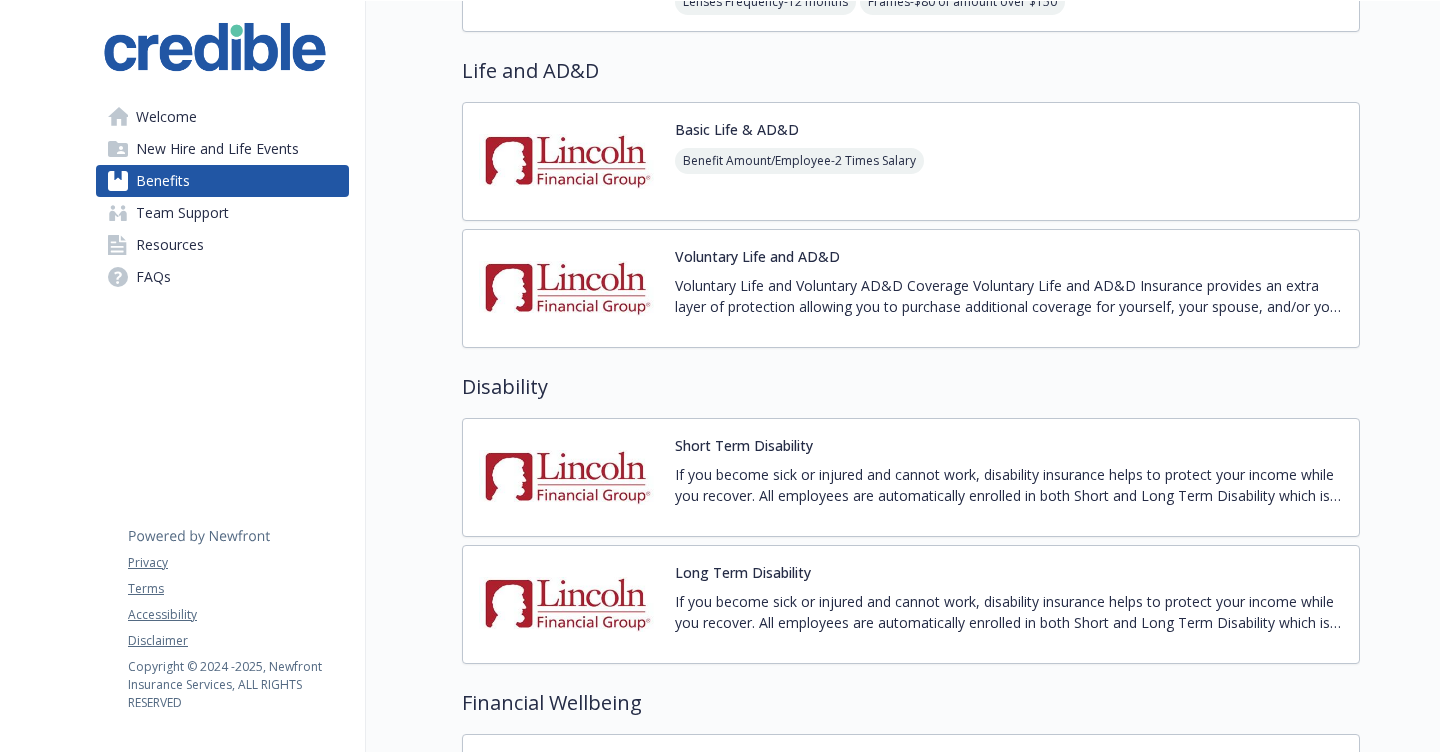 scroll, scrollTop: 1069, scrollLeft: 0, axis: vertical 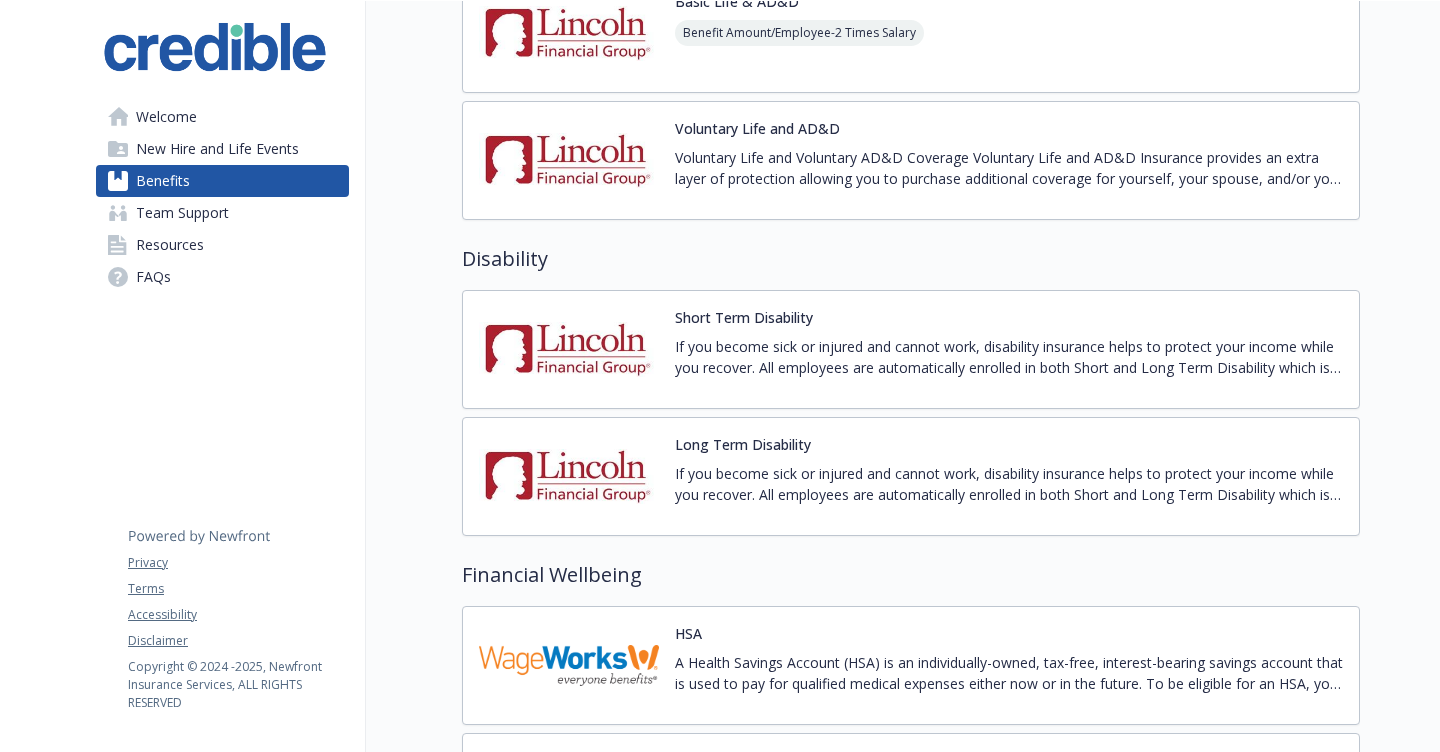 click on "Short Term Disability If you become sick or injured and cannot work, disability insurance helps to protect your income while you recover. All employees are automatically enrolled in both Short and Long Term Disability which is paid for in full by Credible through Lincoln Financial Group.
Short Term Disability (STD)
The STD plan is designed to provide you with income if you are unable to work due to injury, illness or other eligible events, including maternity leave. After 7 days of disability, you will be eligible to receive a weekly benefit based on a percentage of your weekly salary.
Weekly benefits may replace up to 60% of your salary to a maximum benefit of $2,500 per week for up to 12 weeks." at bounding box center (1009, 349) 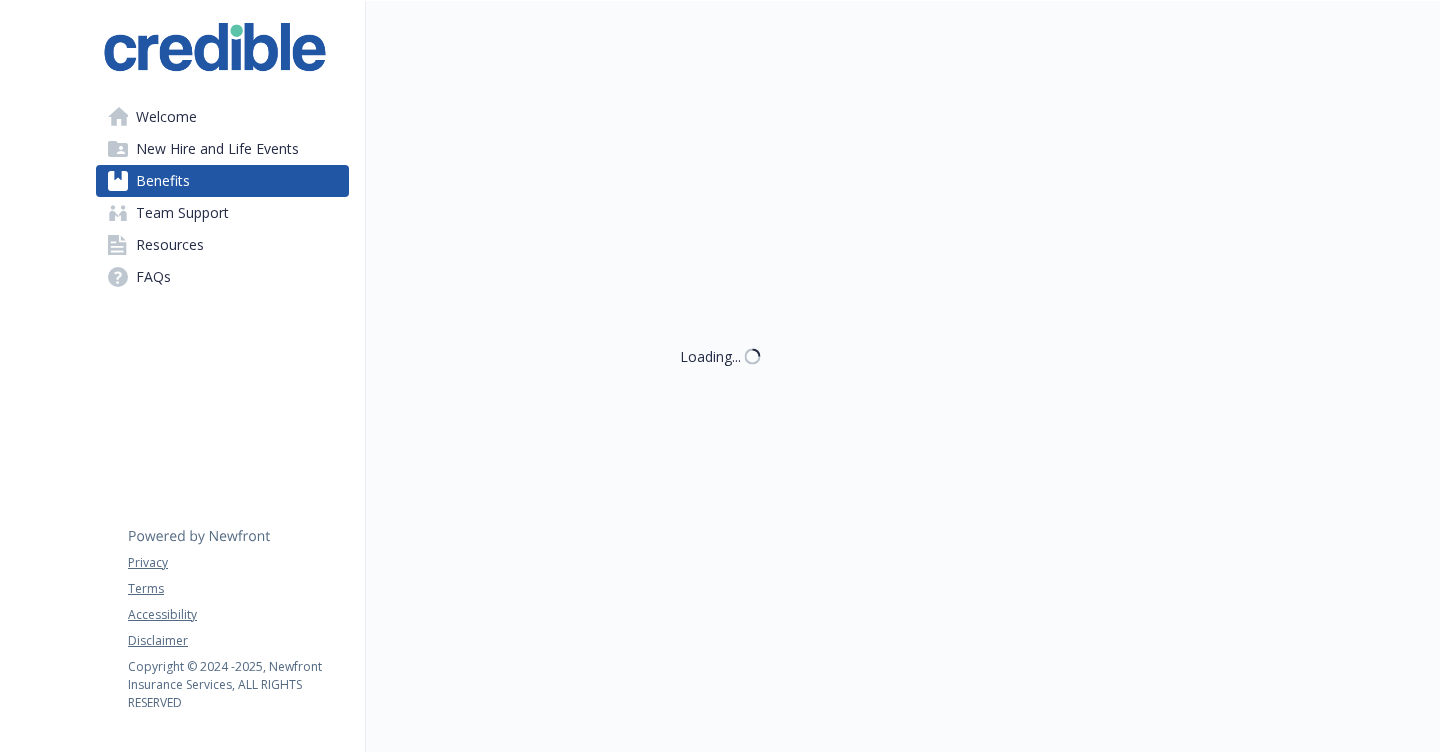 scroll, scrollTop: 1069, scrollLeft: 0, axis: vertical 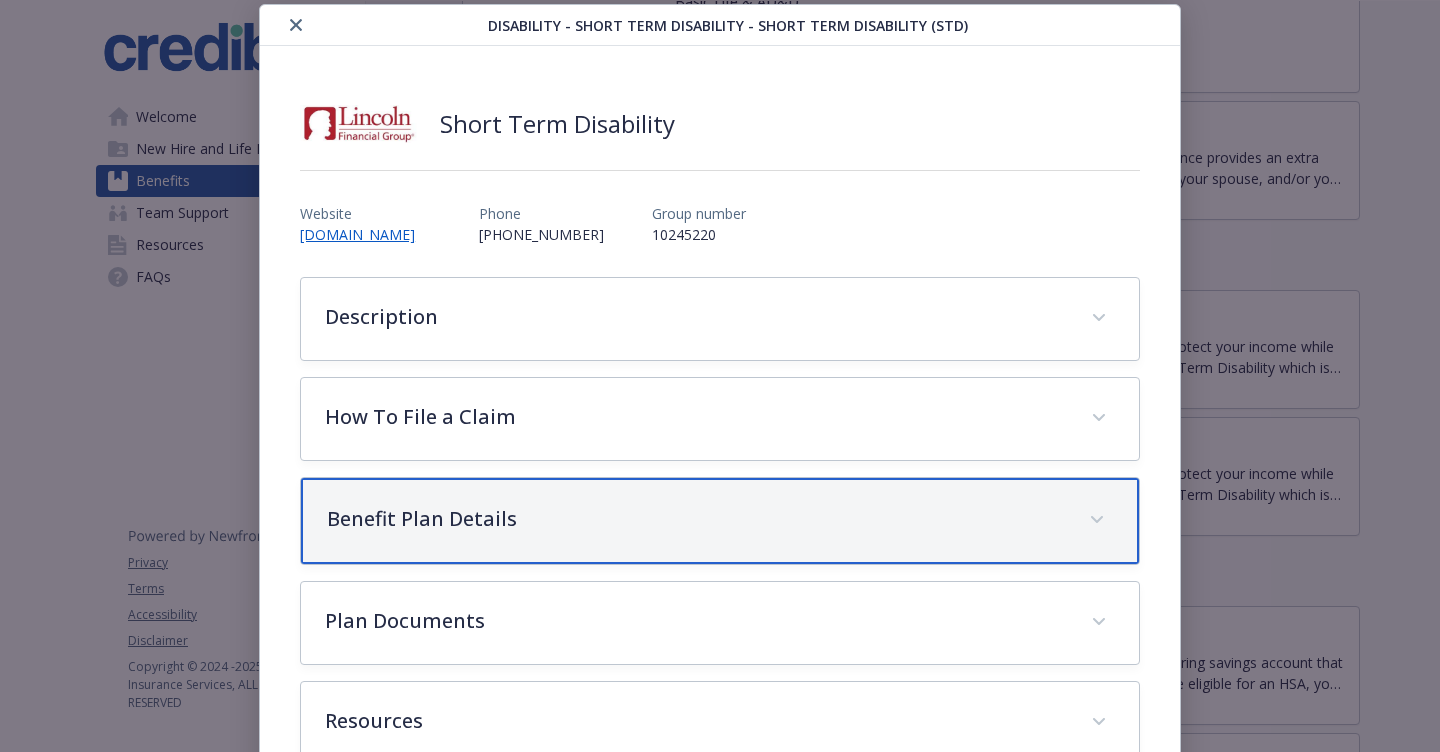 drag, startPoint x: 685, startPoint y: 517, endPoint x: 704, endPoint y: 486, distance: 36.359318 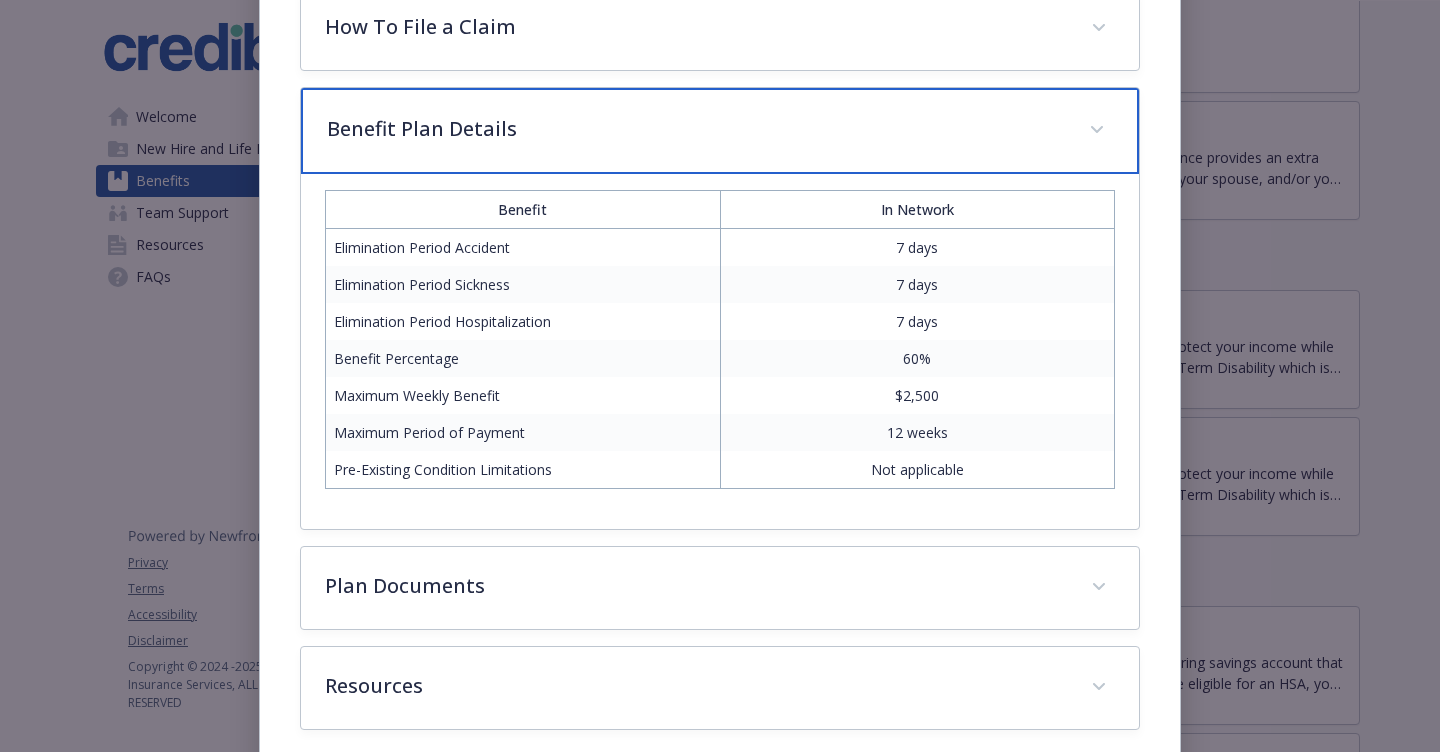 scroll, scrollTop: 477, scrollLeft: 0, axis: vertical 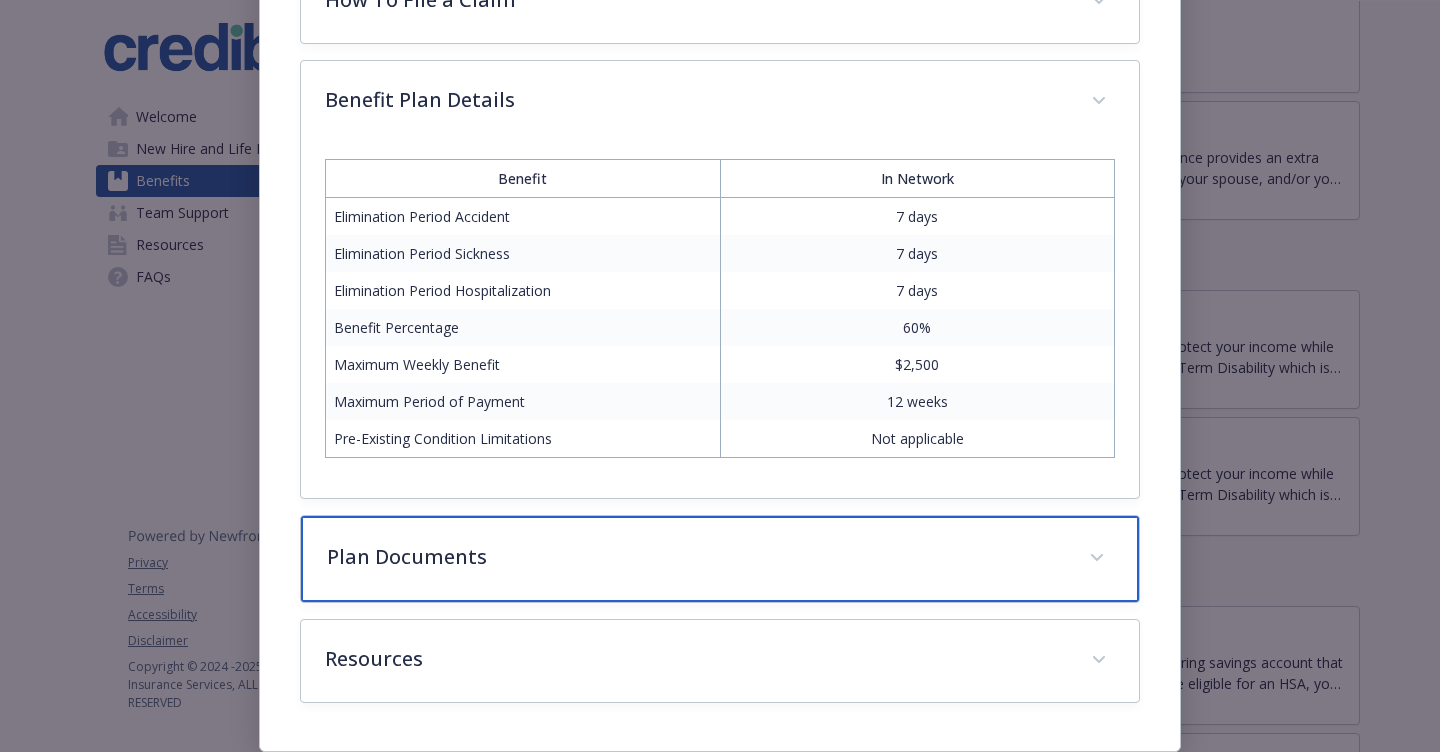 drag, startPoint x: 674, startPoint y: 556, endPoint x: 714, endPoint y: 484, distance: 82.36504 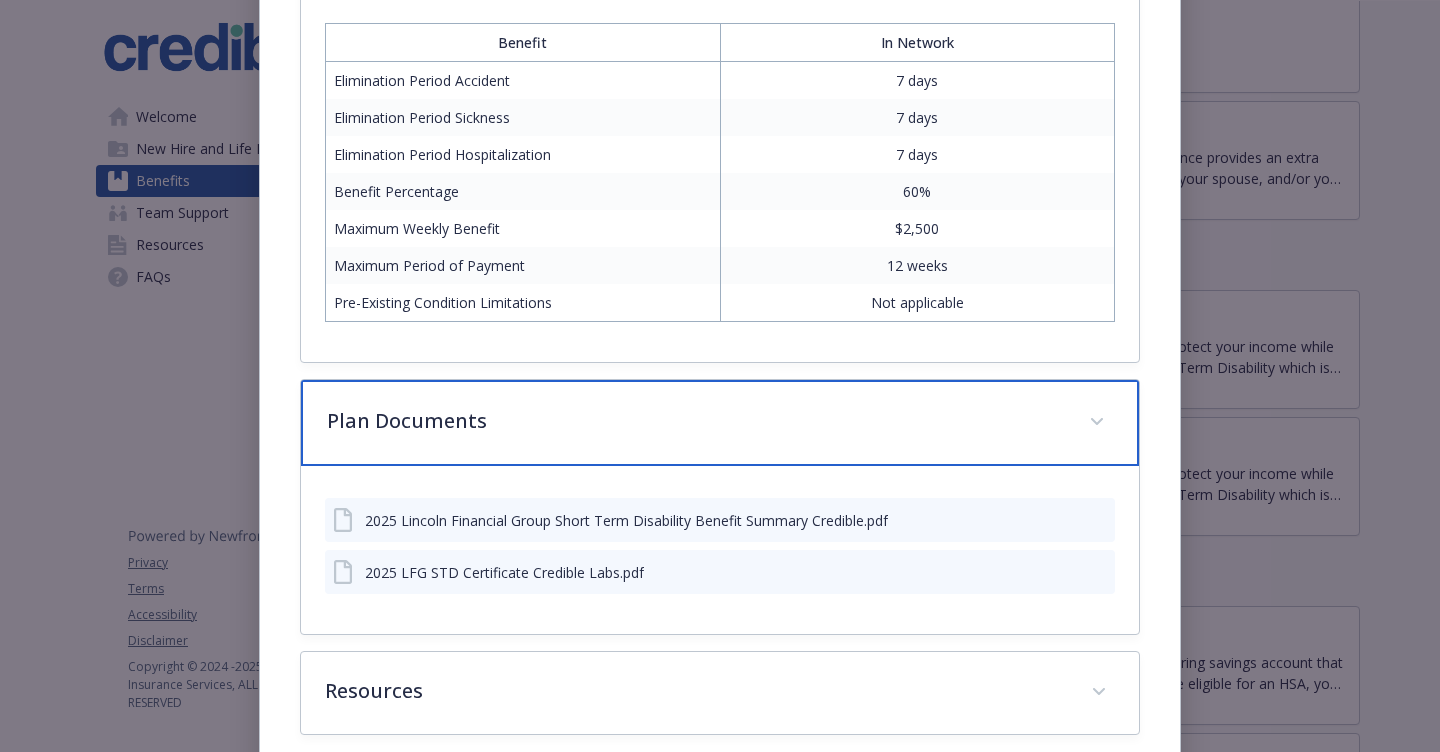 scroll, scrollTop: 645, scrollLeft: 0, axis: vertical 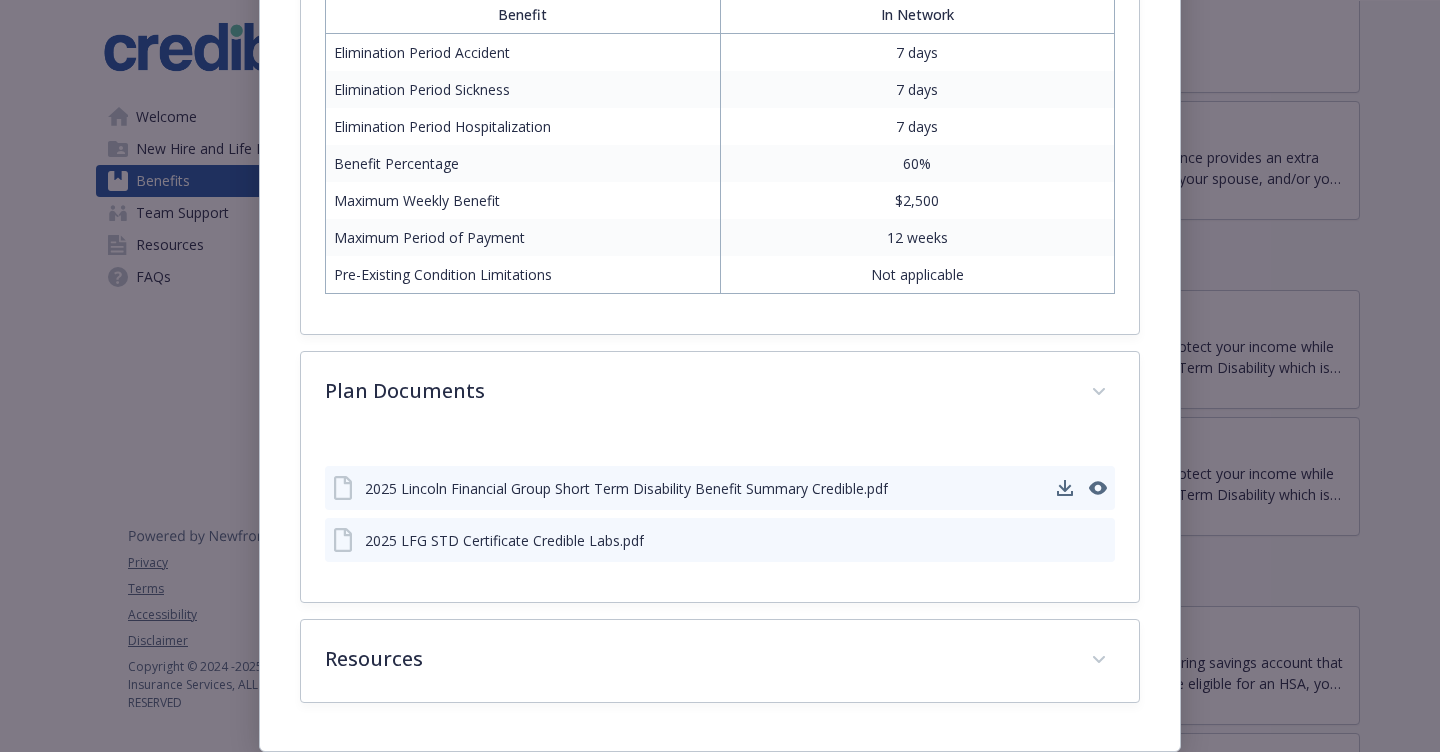 click on "2025 Lincoln Financial Group Short Term Disability Benefit Summary Credible.pdf" at bounding box center [626, 488] 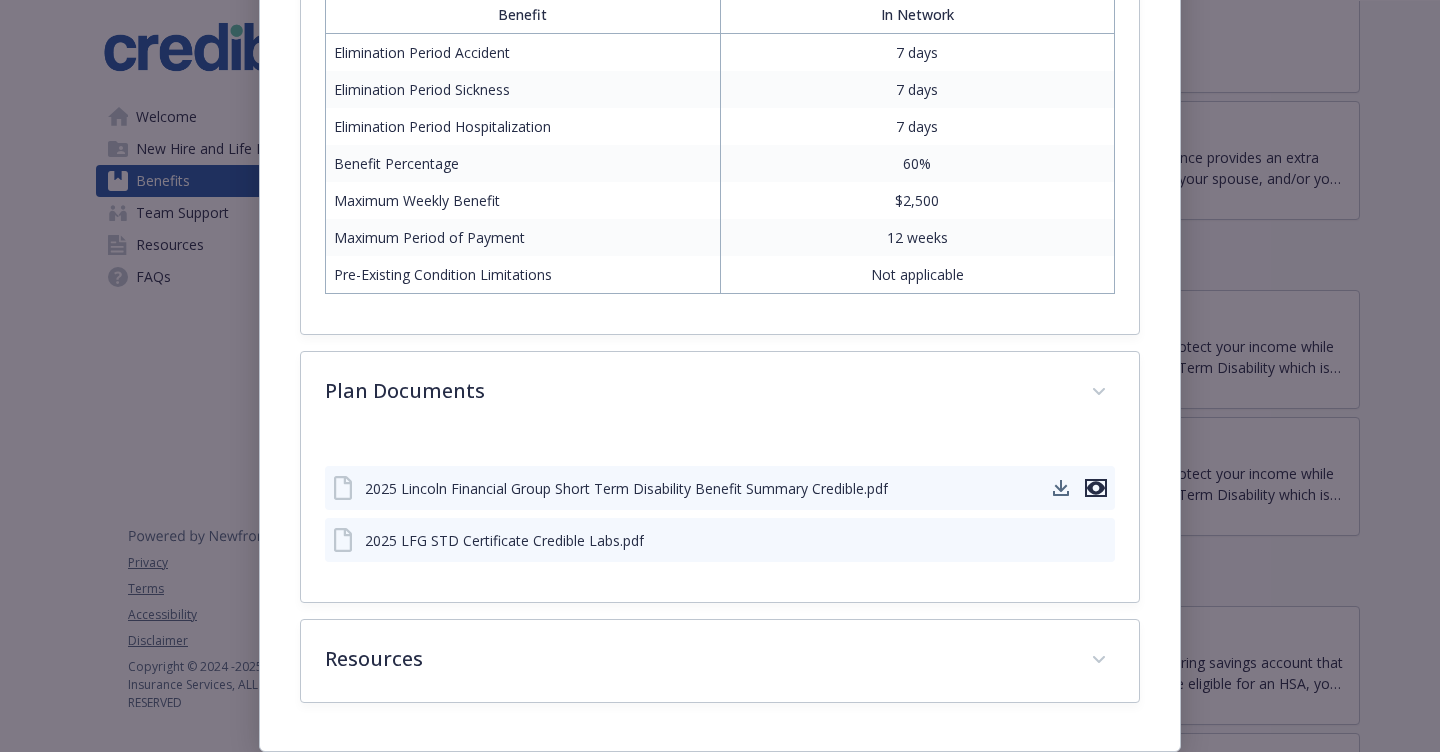 click 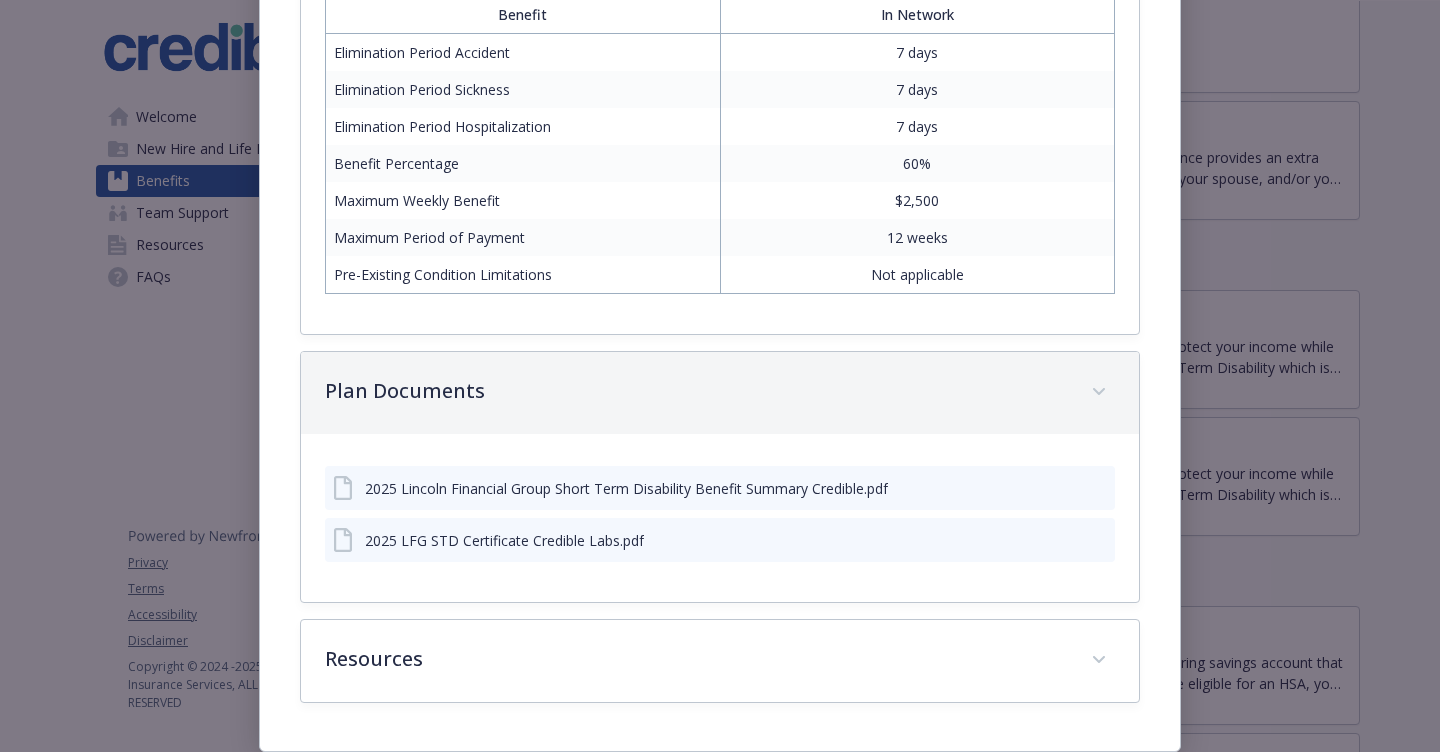scroll, scrollTop: 630, scrollLeft: 0, axis: vertical 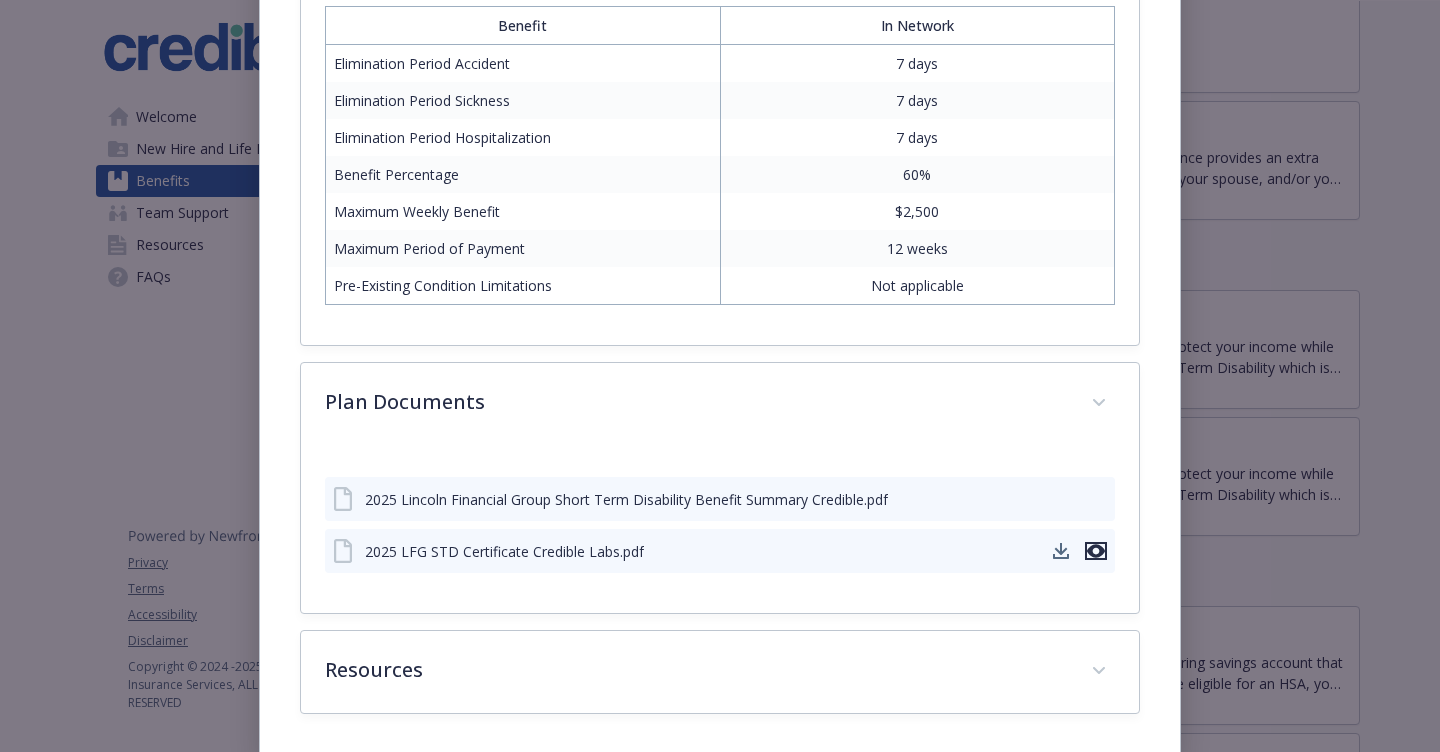 click 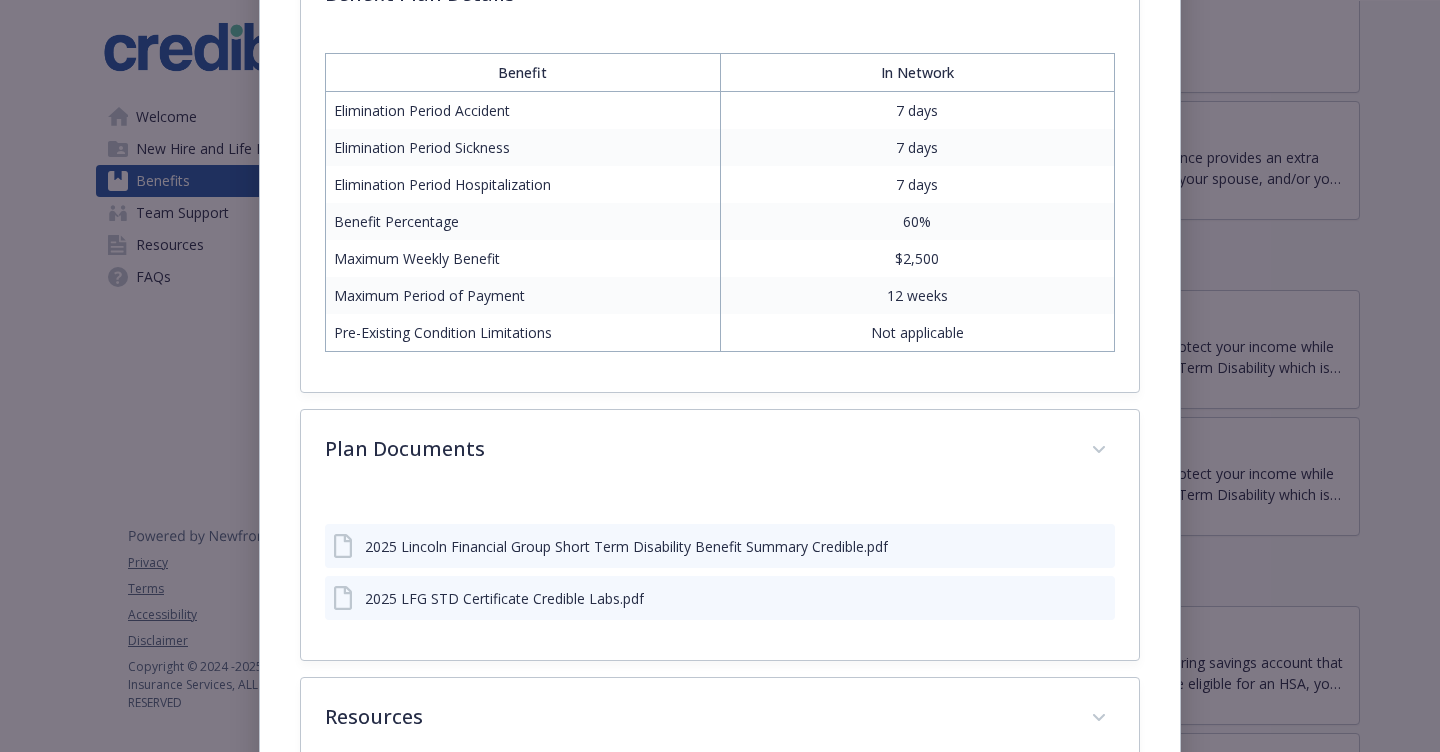 scroll, scrollTop: 565, scrollLeft: 0, axis: vertical 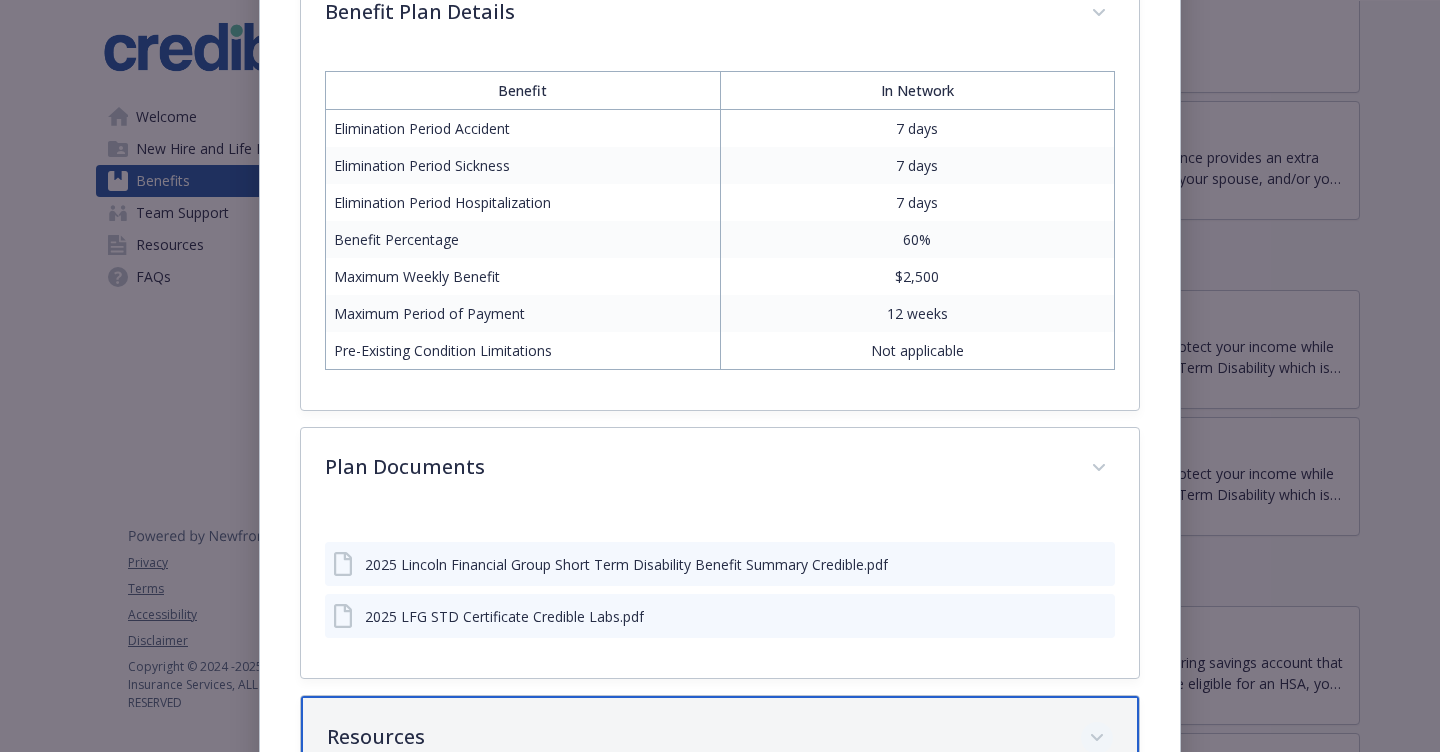 click at bounding box center [1097, 738] 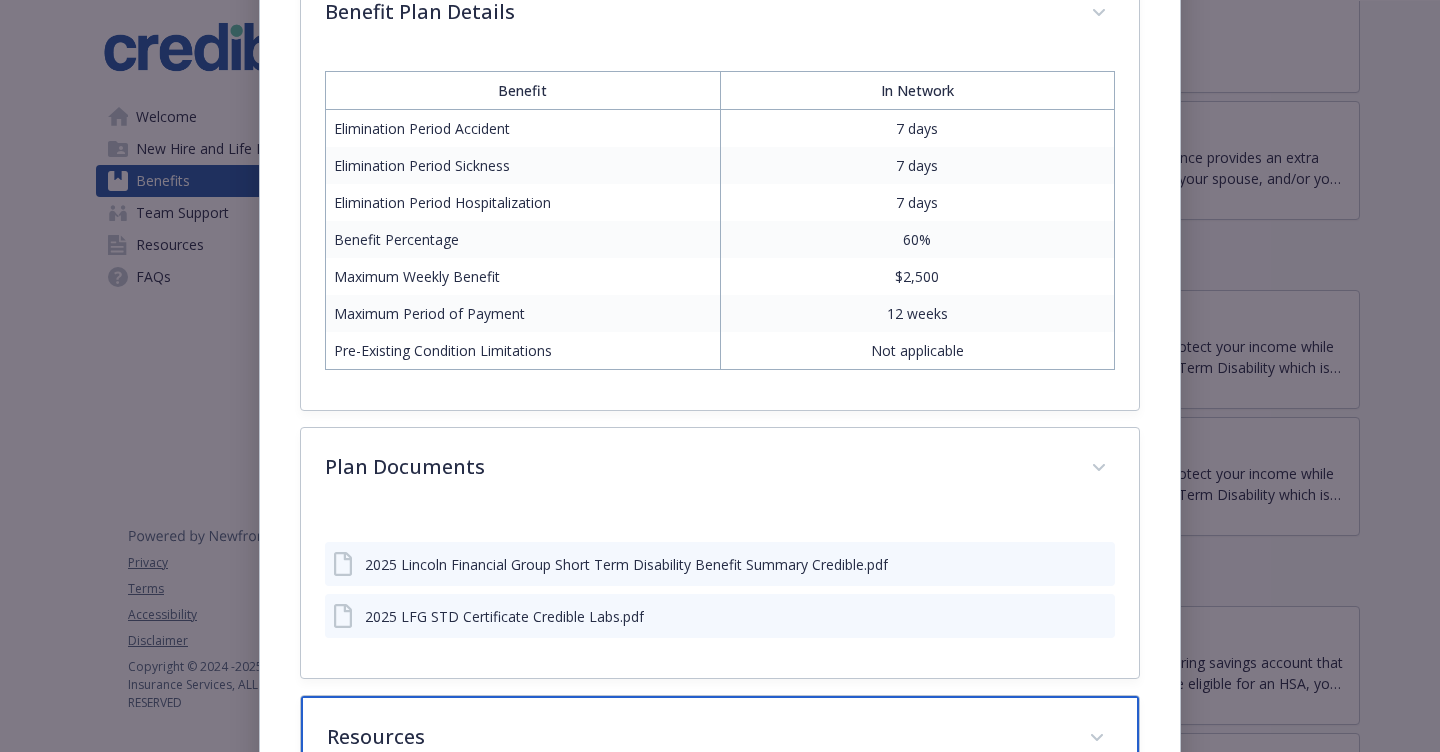 scroll, scrollTop: 813, scrollLeft: 0, axis: vertical 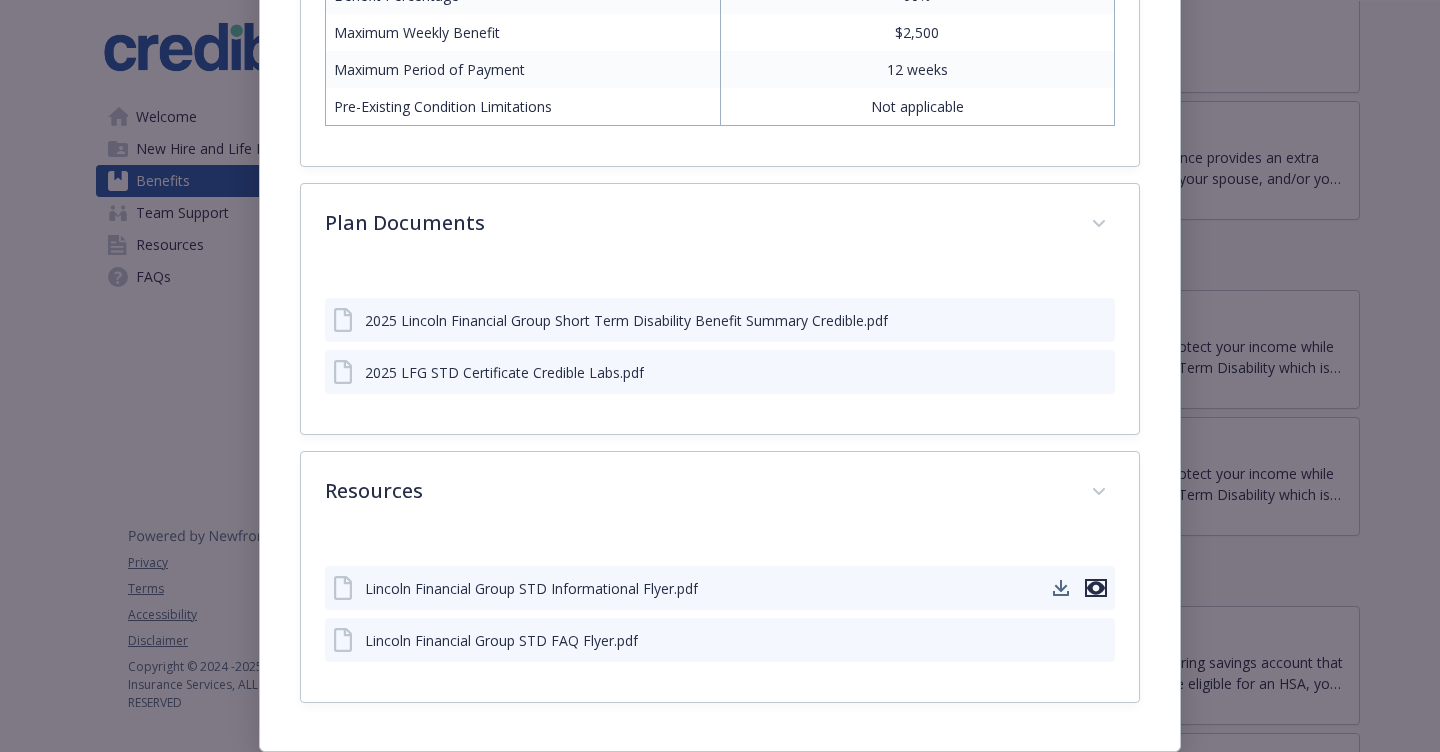 click 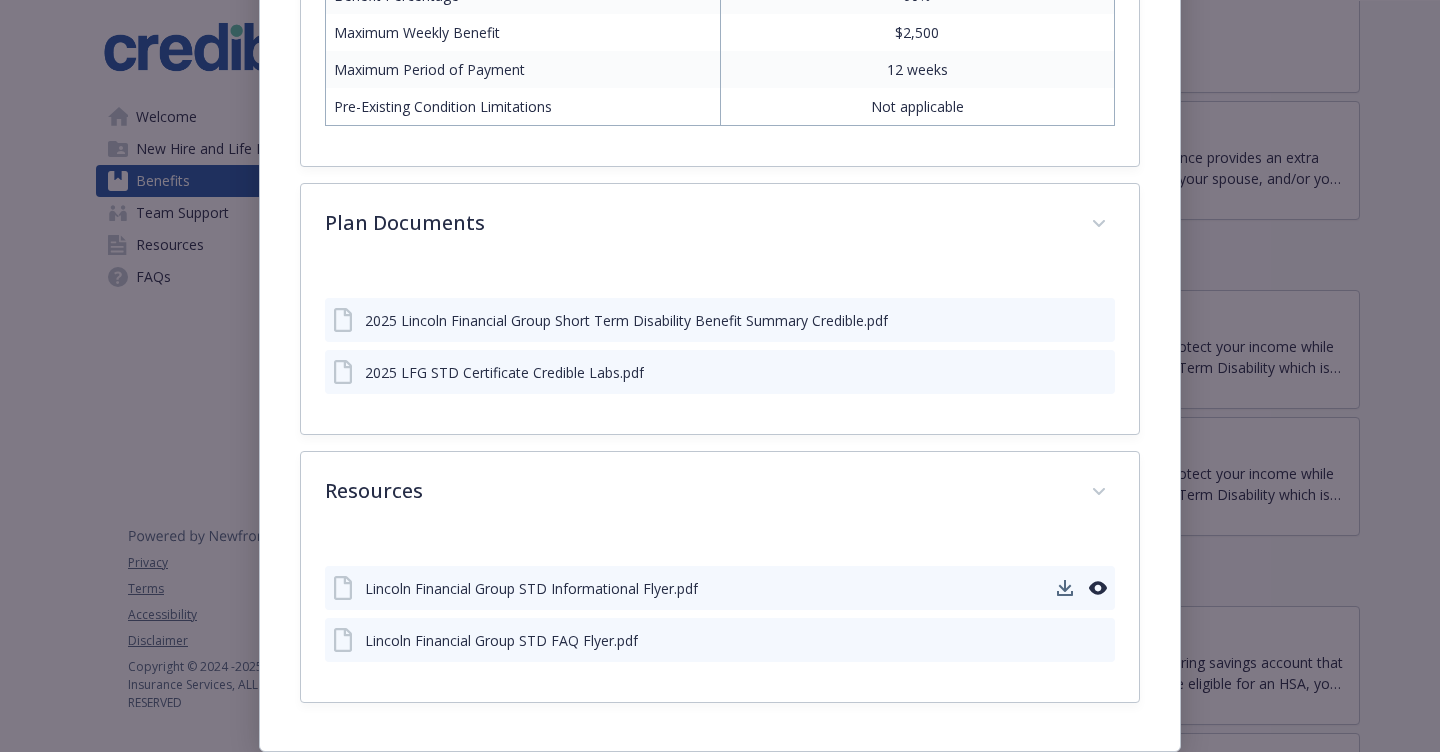 scroll, scrollTop: 809, scrollLeft: 0, axis: vertical 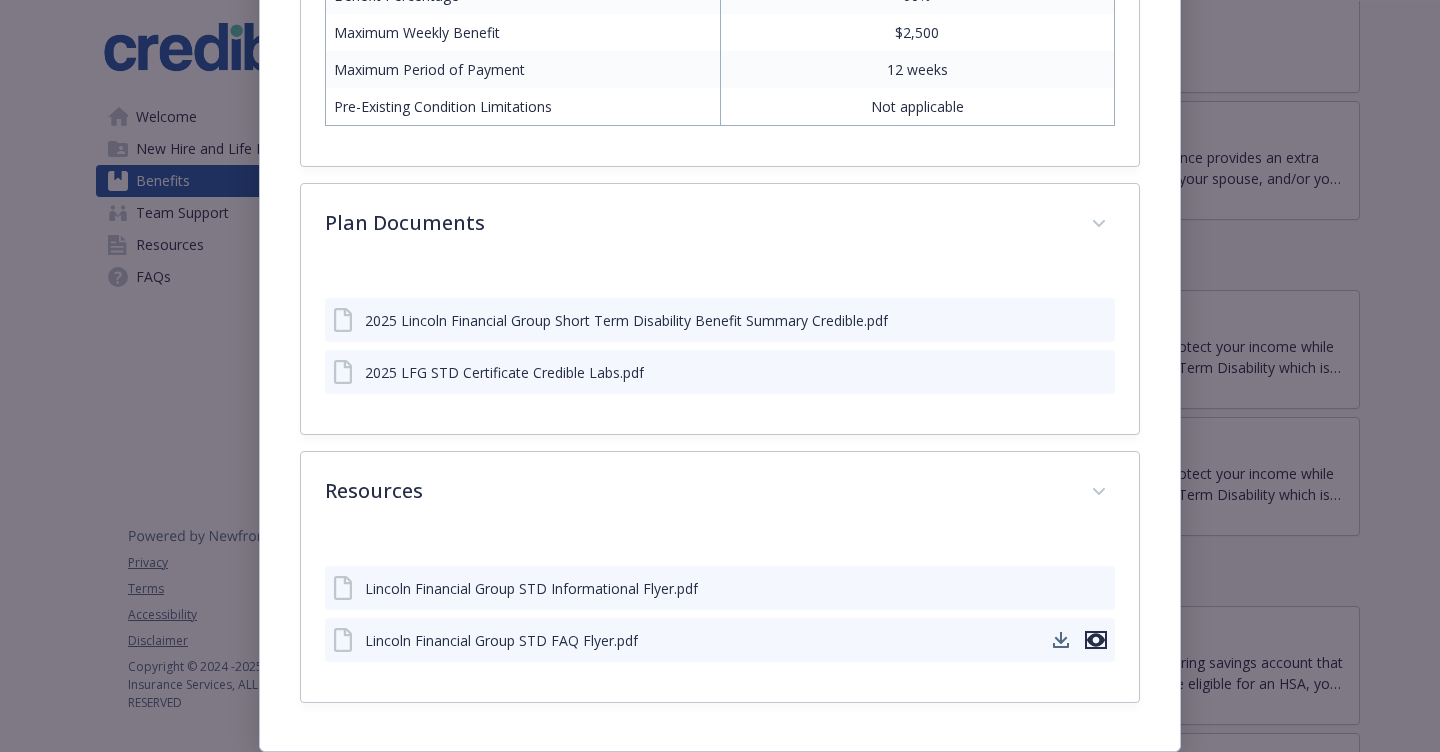 click 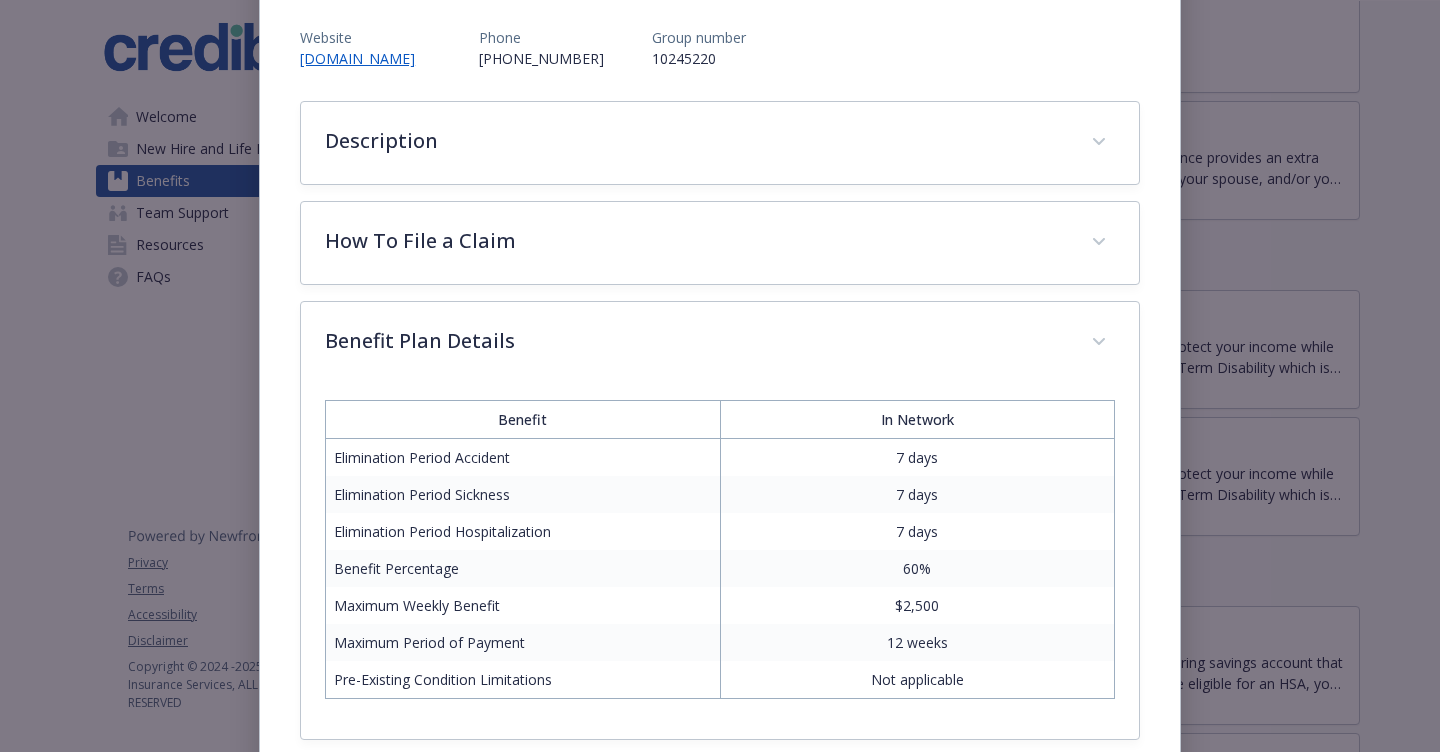 scroll, scrollTop: 46, scrollLeft: 0, axis: vertical 